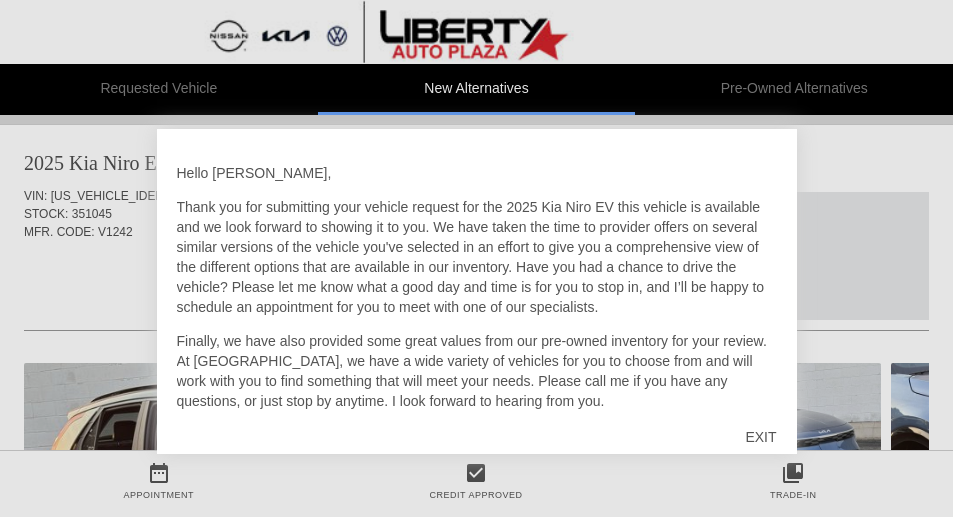 scroll, scrollTop: 0, scrollLeft: 0, axis: both 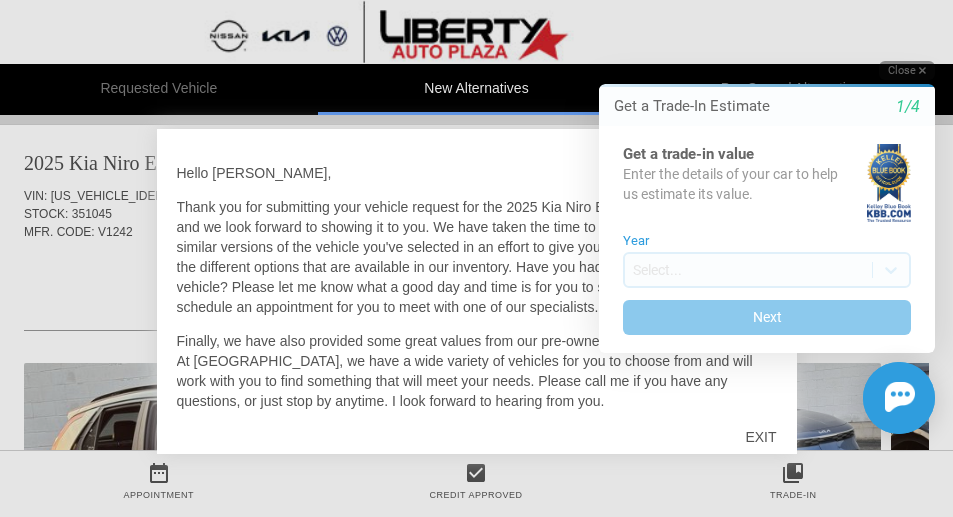 click on "Close" at bounding box center [907, 70] 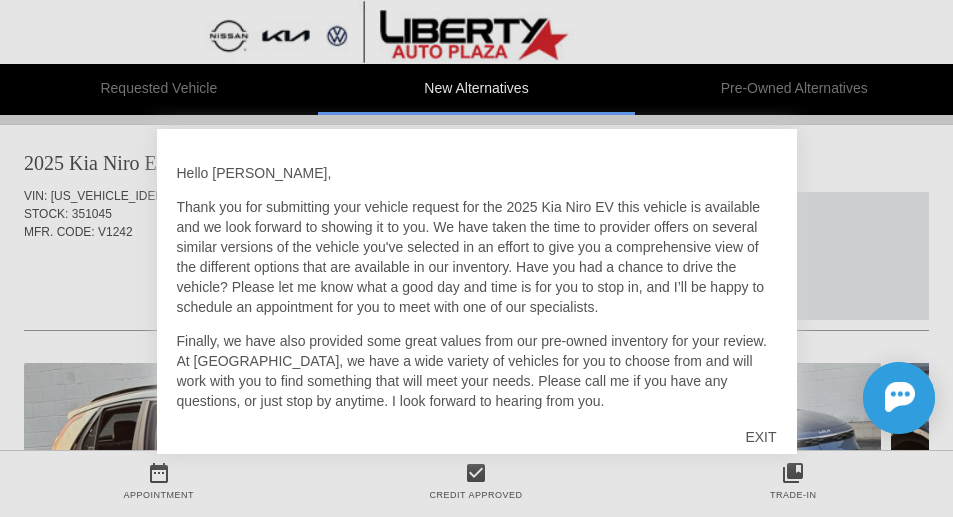 scroll, scrollTop: 36, scrollLeft: 0, axis: vertical 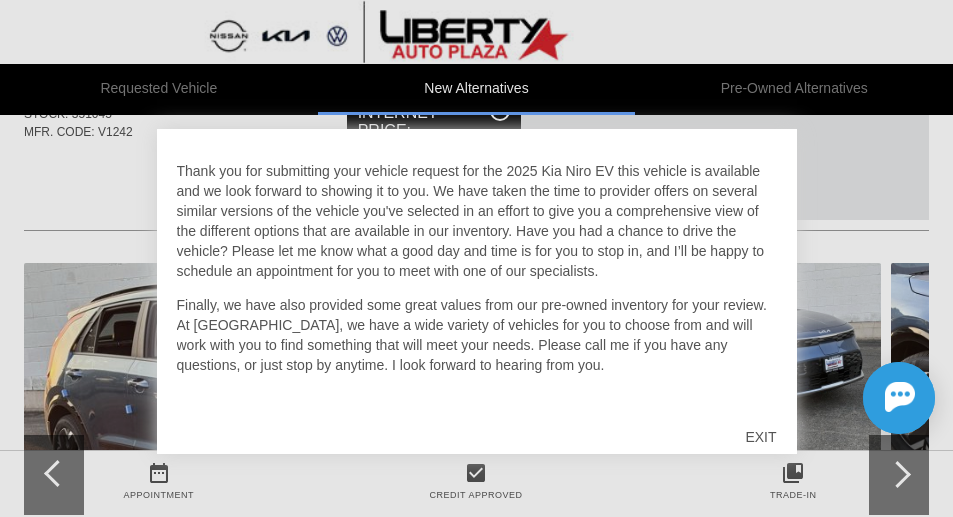 click on "EXIT" at bounding box center [760, 437] 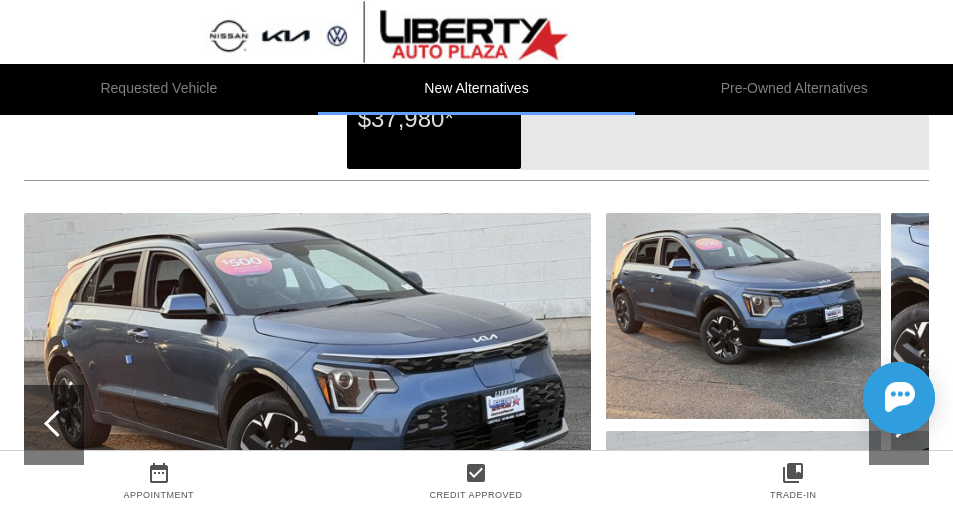 scroll, scrollTop: 200, scrollLeft: 0, axis: vertical 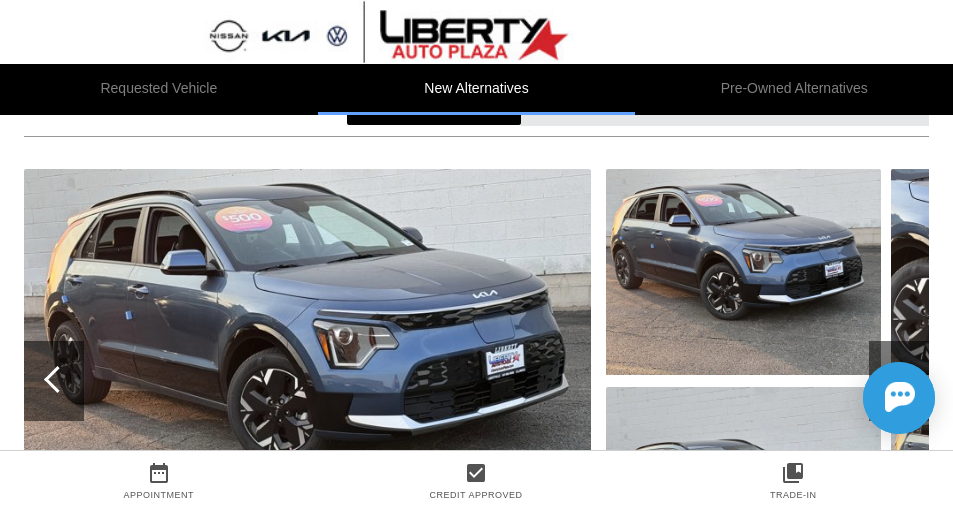click at bounding box center (307, 381) 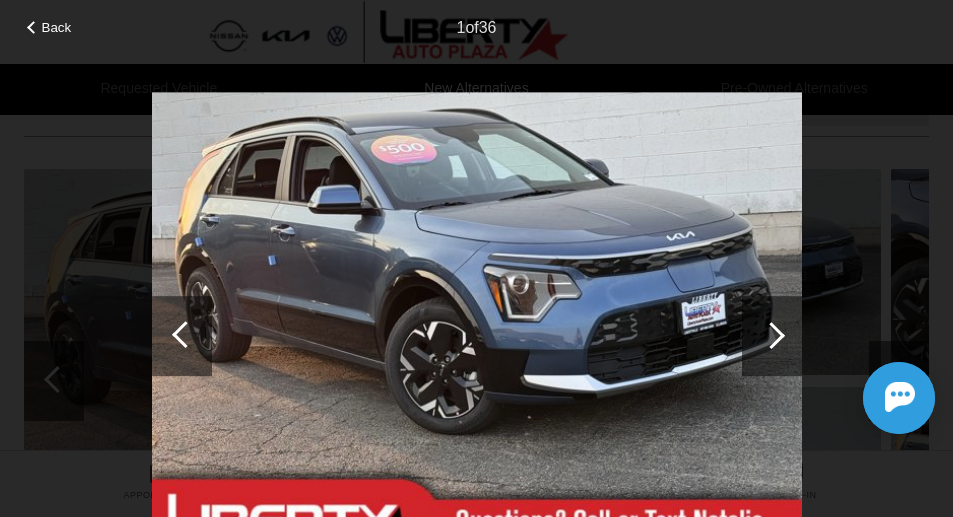 click at bounding box center (771, 335) 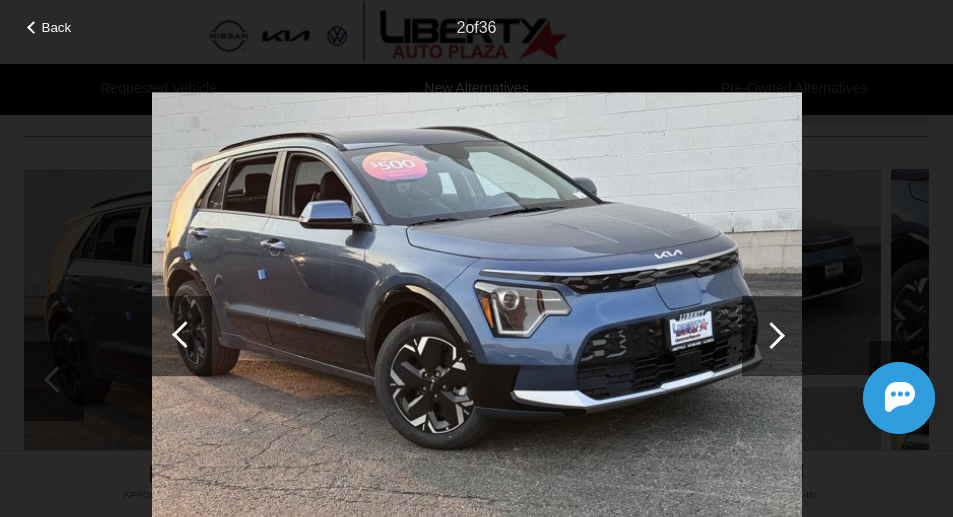 click at bounding box center (771, 335) 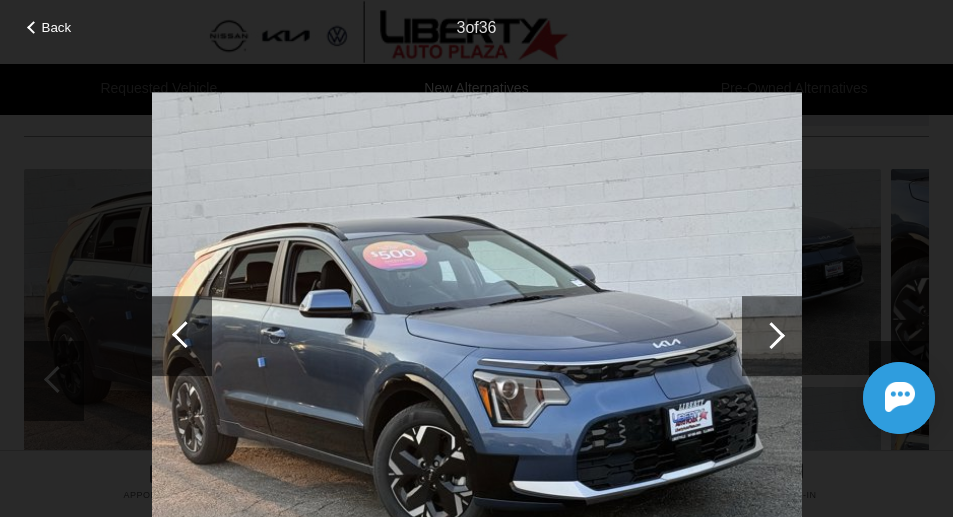 click at bounding box center (771, 335) 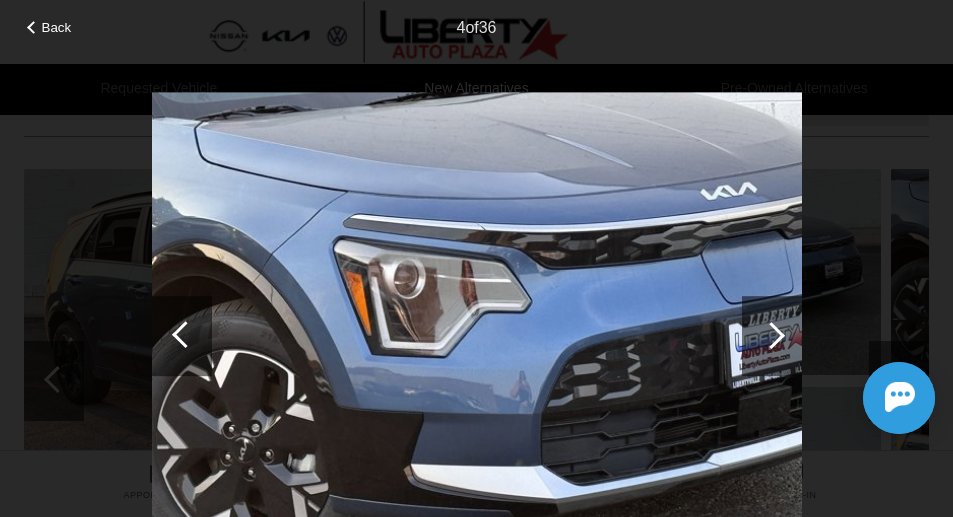 click at bounding box center (771, 335) 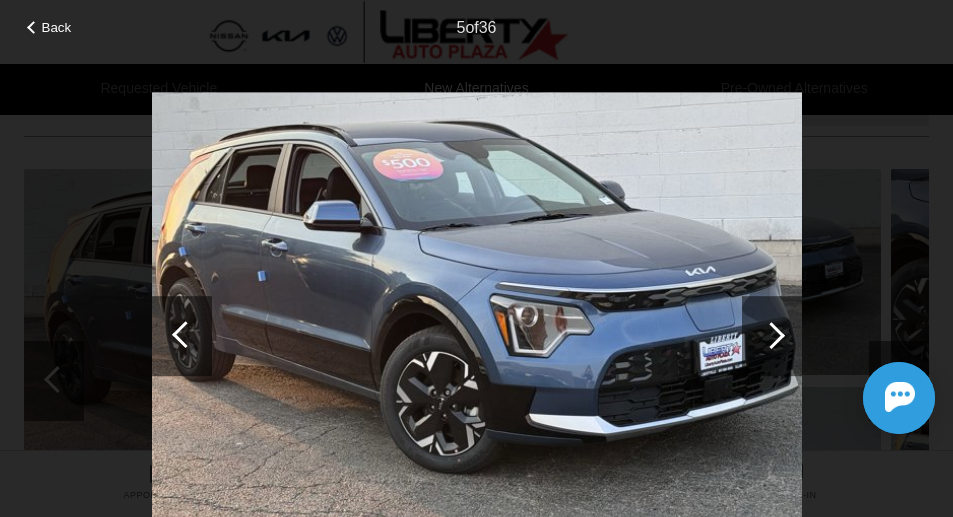 click at bounding box center [771, 335] 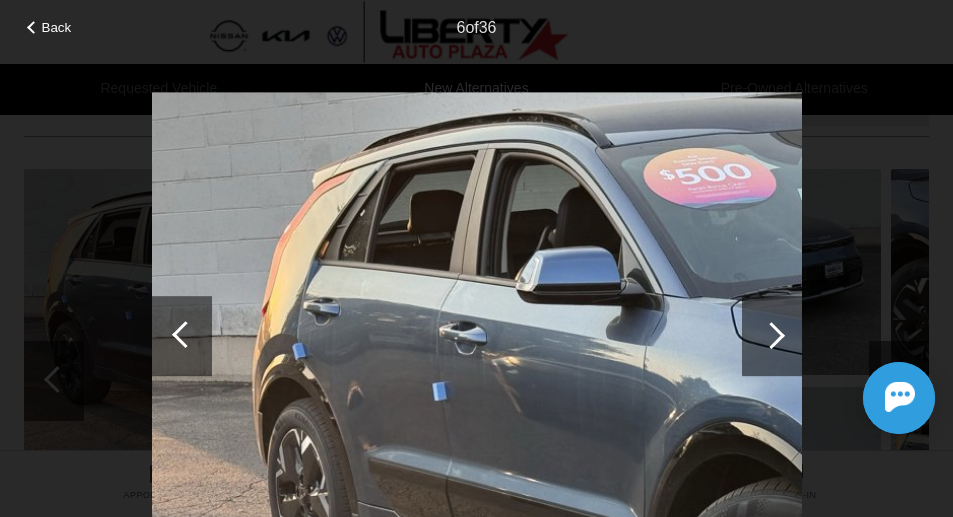 click at bounding box center [771, 335] 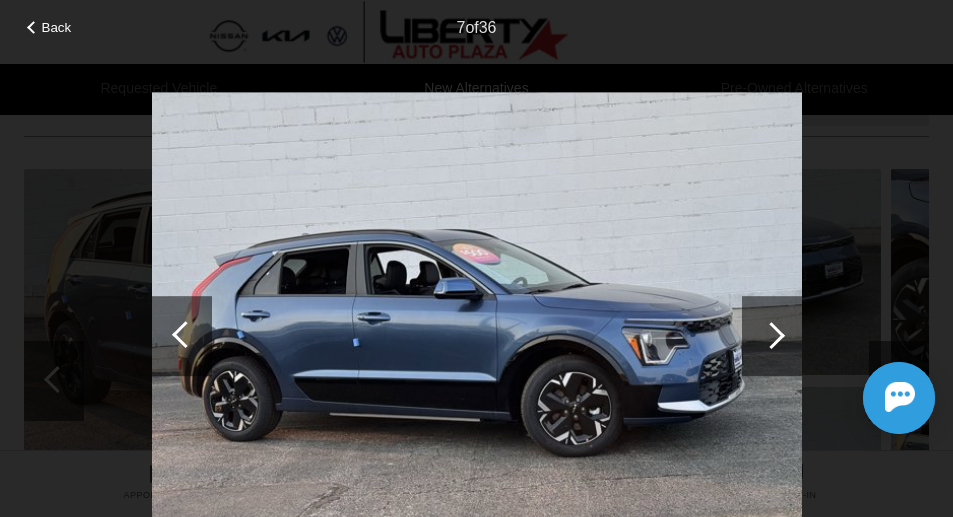 click at bounding box center (771, 335) 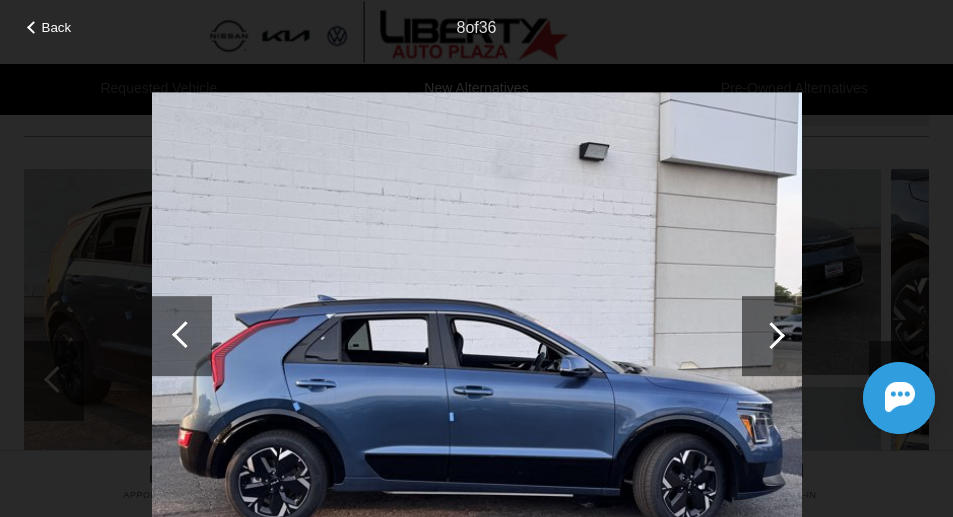 click at bounding box center [771, 335] 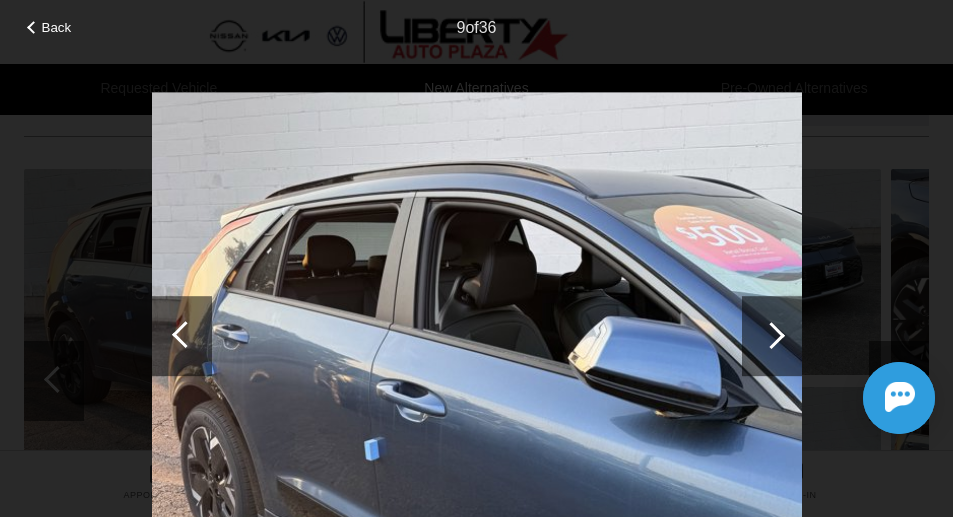 click at bounding box center [771, 335] 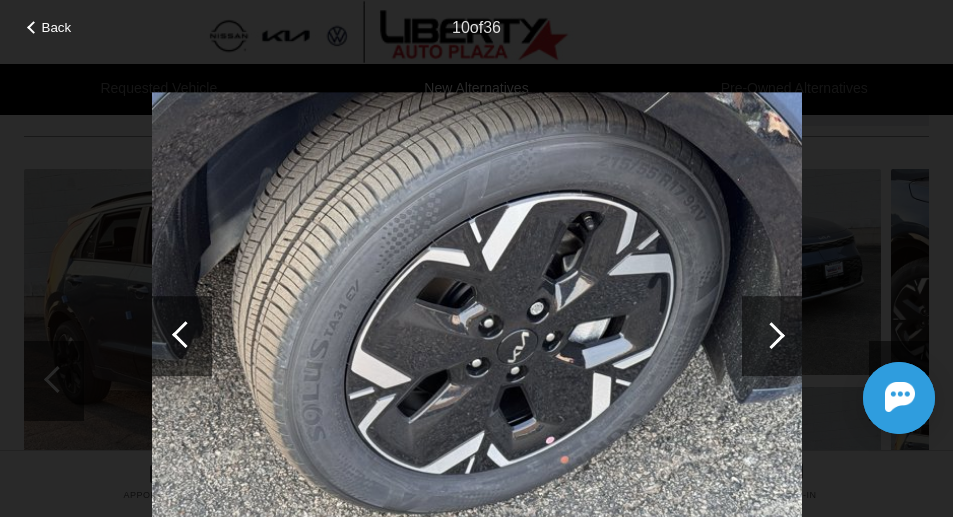 click at bounding box center [771, 335] 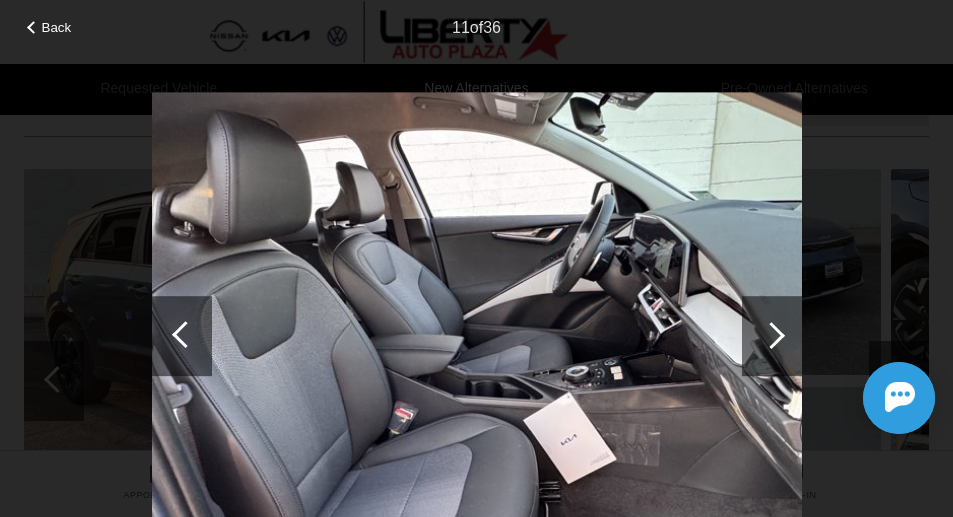 click at bounding box center [771, 335] 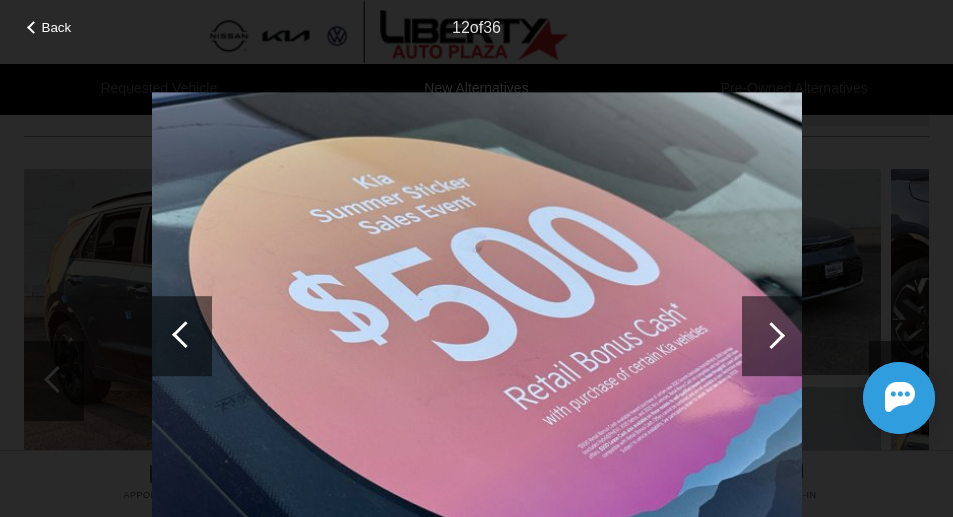 click at bounding box center [182, 336] 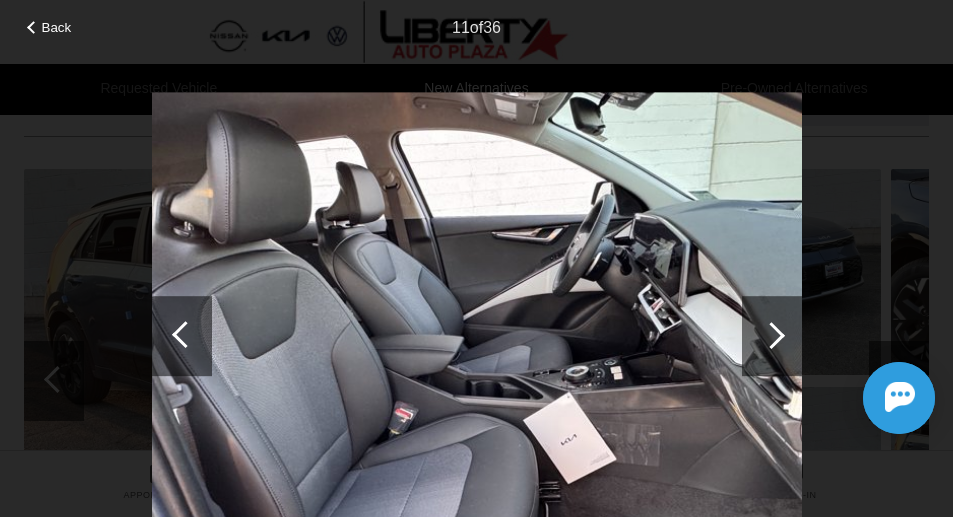 click at bounding box center [772, 336] 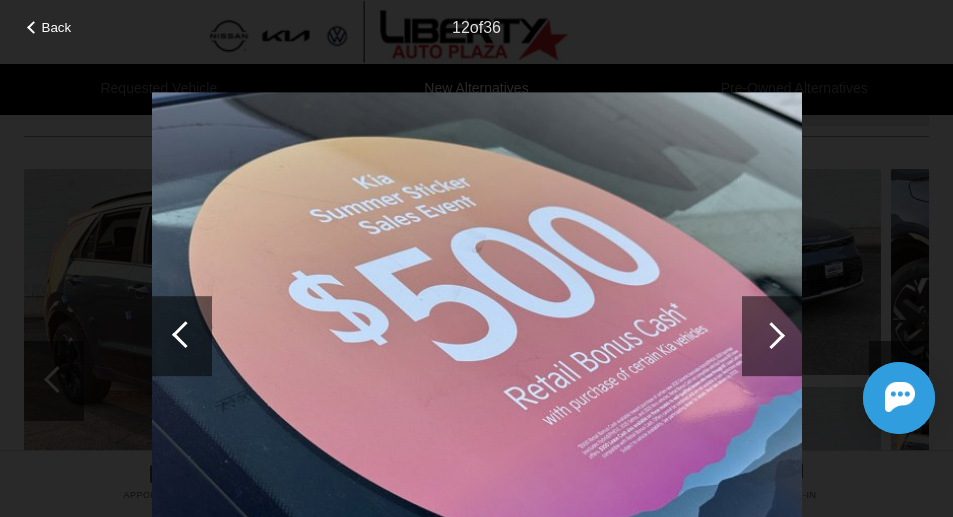click at bounding box center [772, 336] 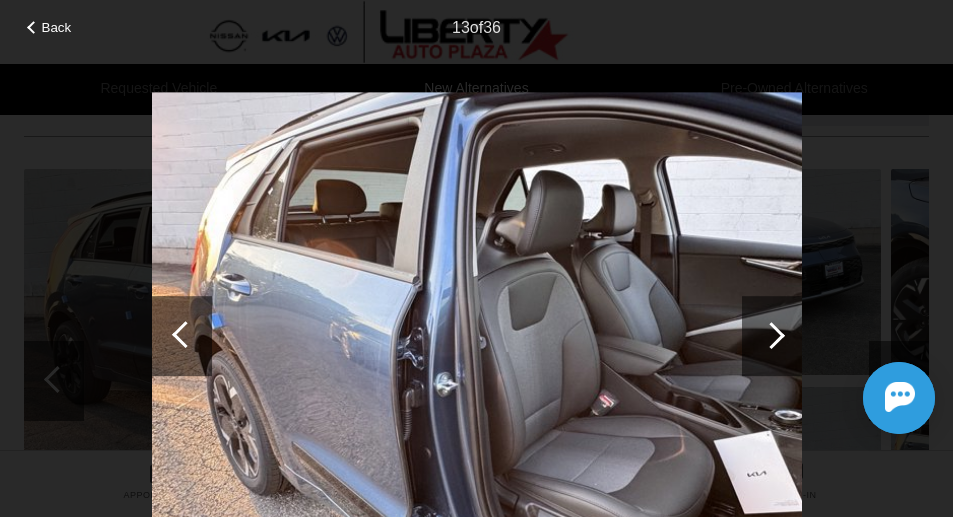 click at bounding box center (772, 336) 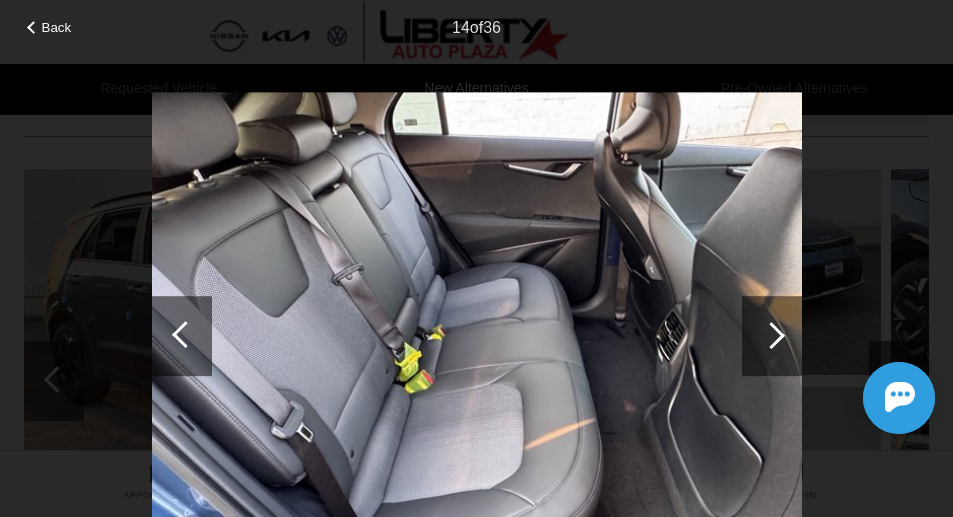 click at bounding box center (772, 336) 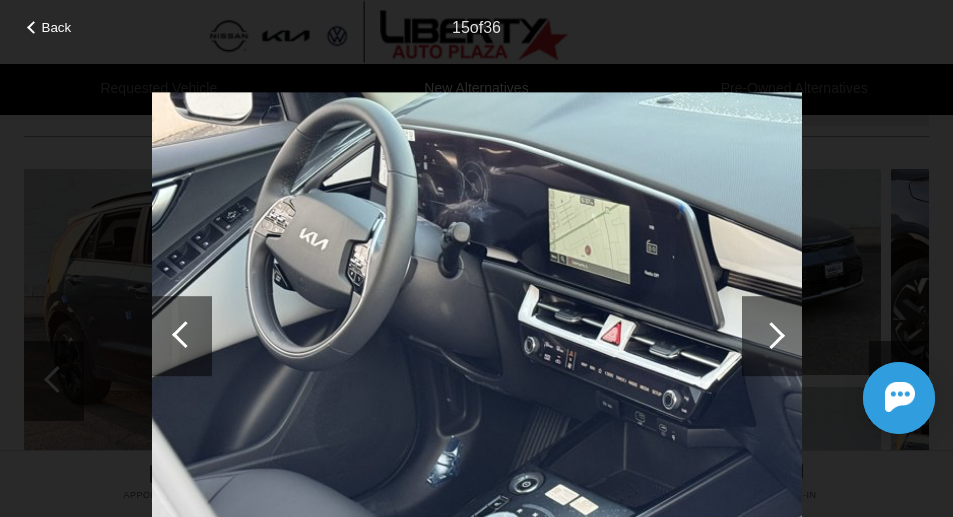 click at bounding box center [772, 336] 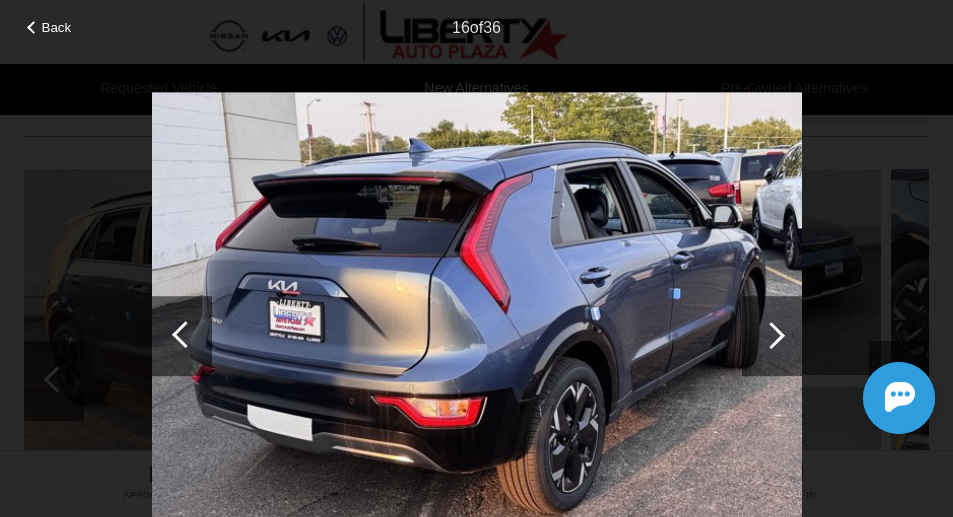 click at bounding box center [772, 336] 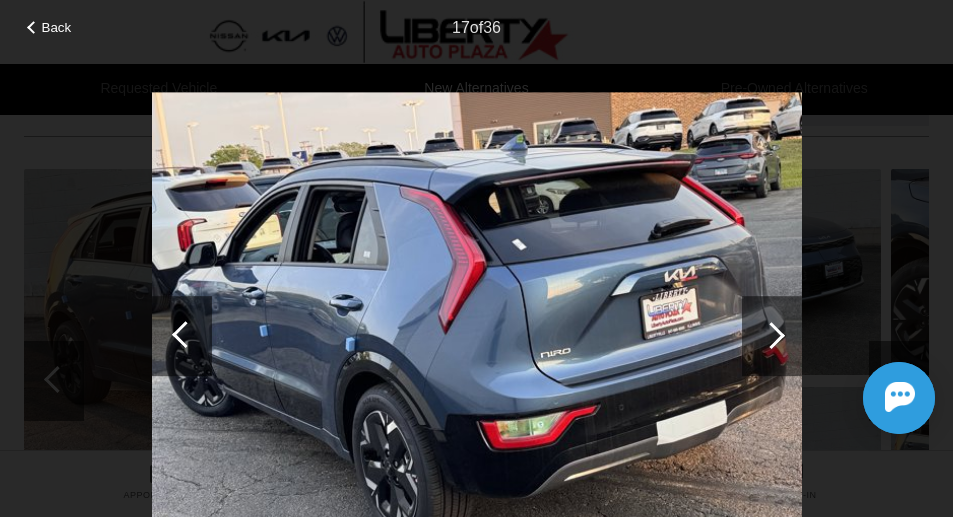click at bounding box center (772, 336) 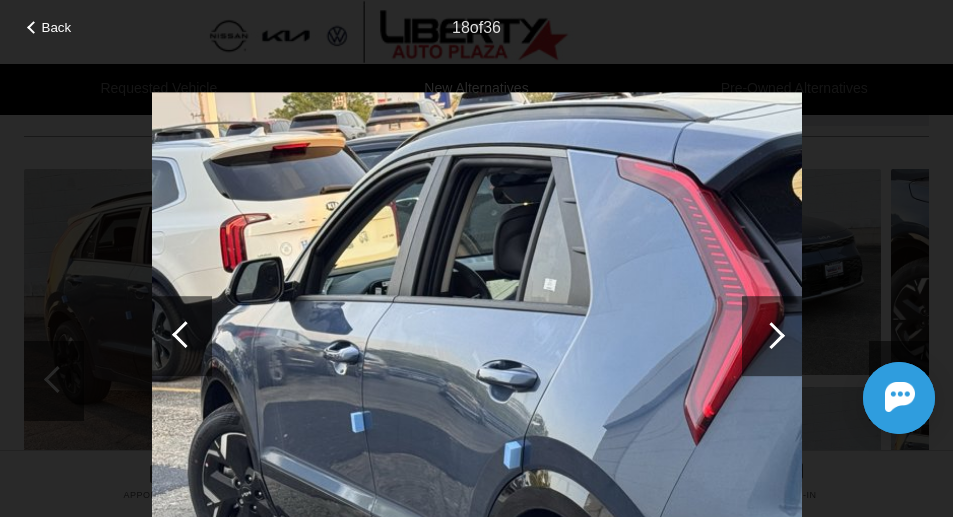 click at bounding box center (772, 336) 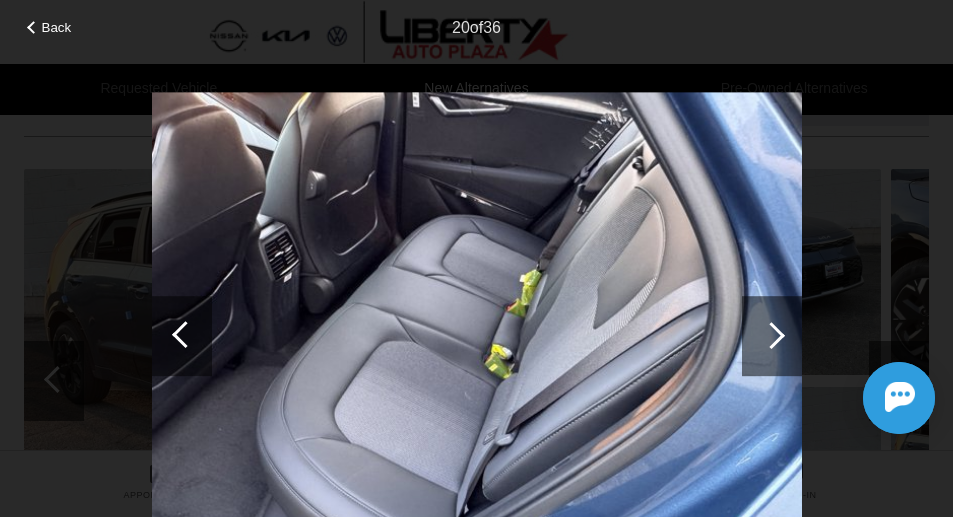 click at bounding box center (772, 336) 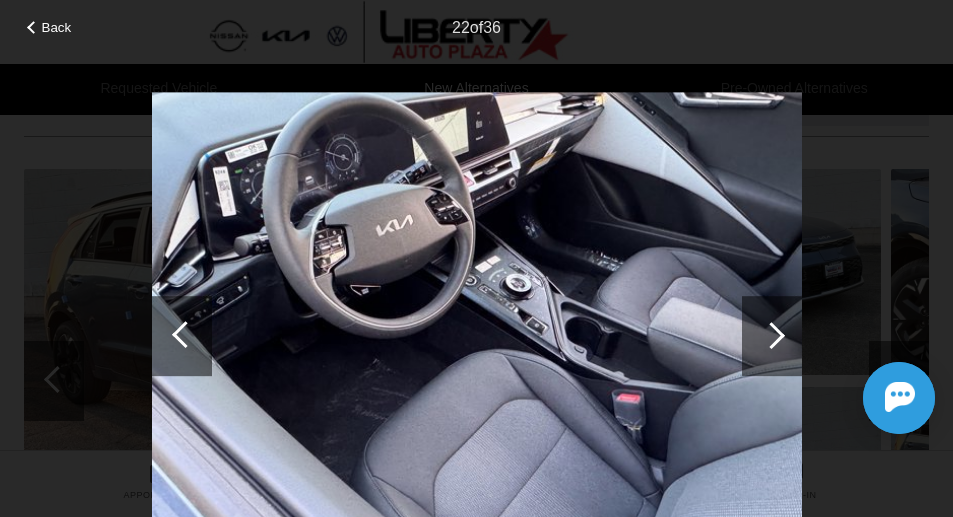 click at bounding box center (772, 336) 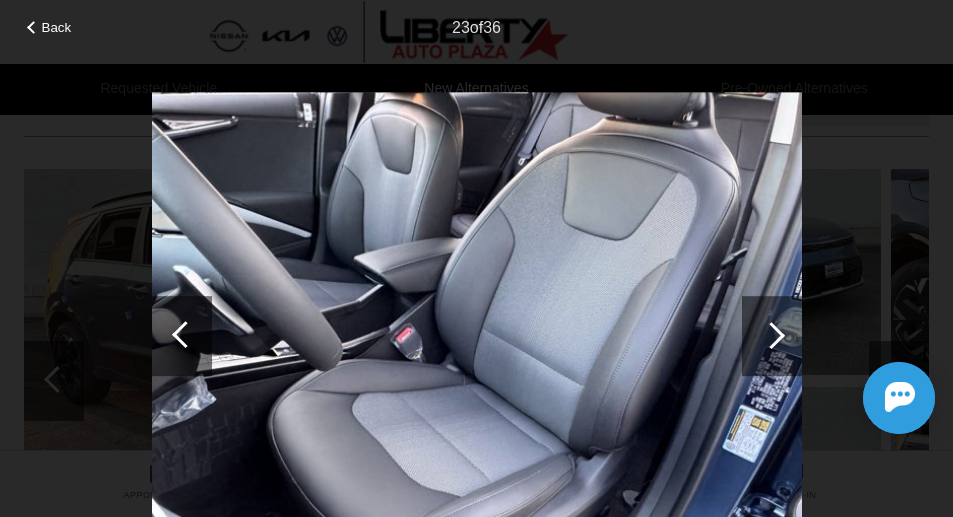 click on "Back
23  of  36" at bounding box center [476, 258] 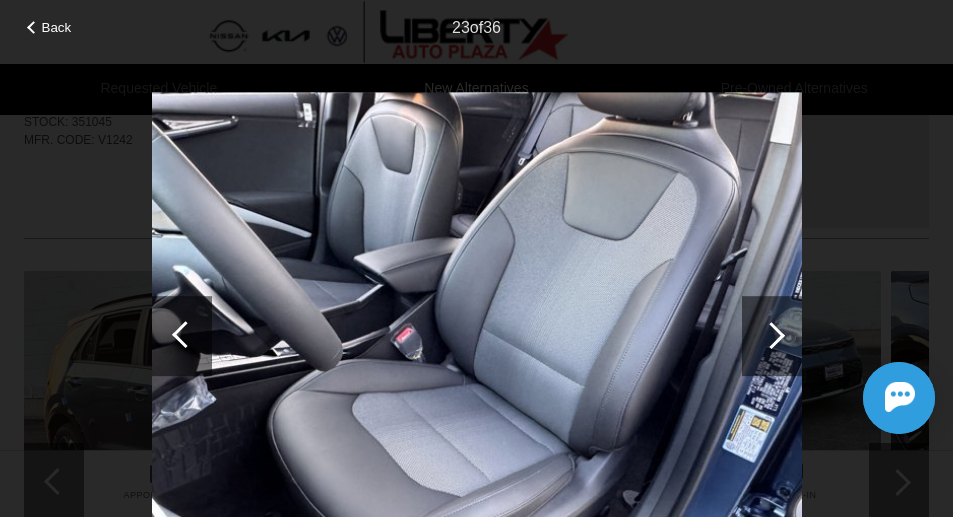 scroll, scrollTop: 0, scrollLeft: 0, axis: both 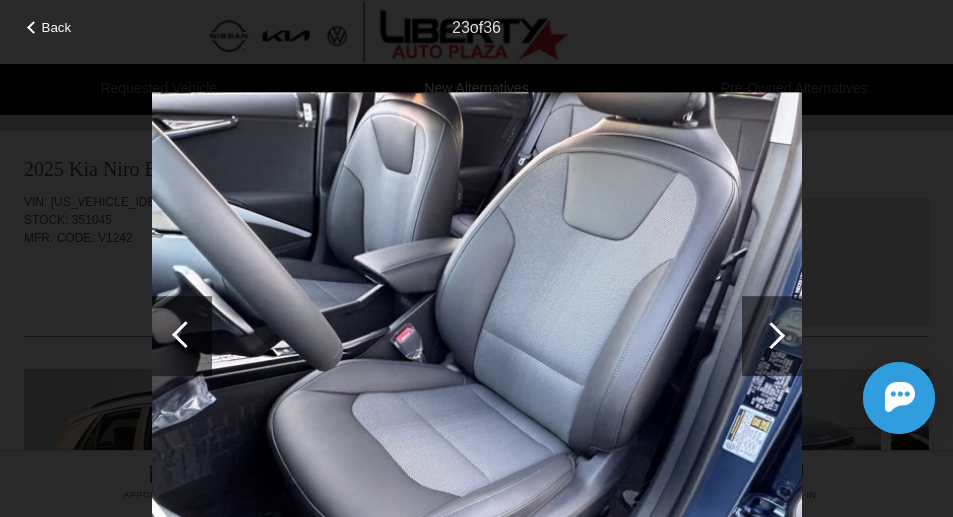 click on "Back" at bounding box center (57, 27) 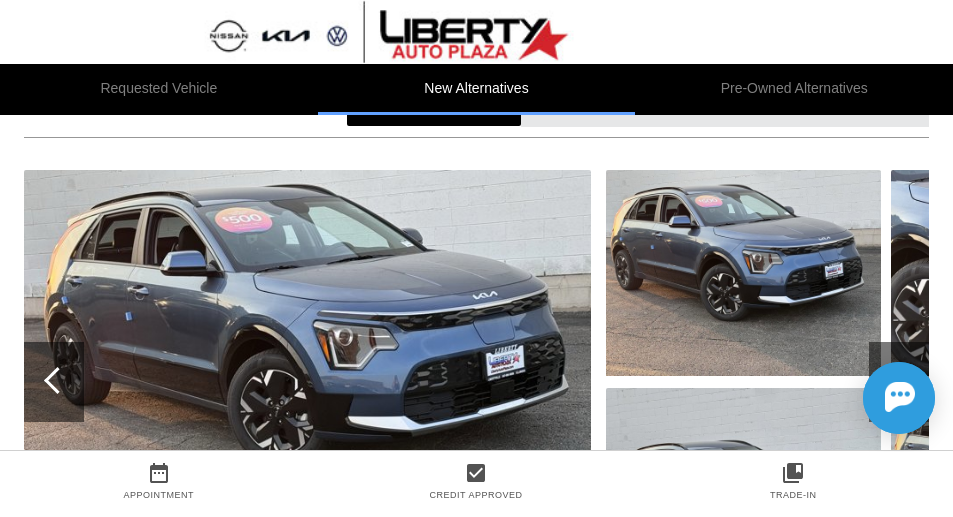 scroll, scrollTop: 200, scrollLeft: 0, axis: vertical 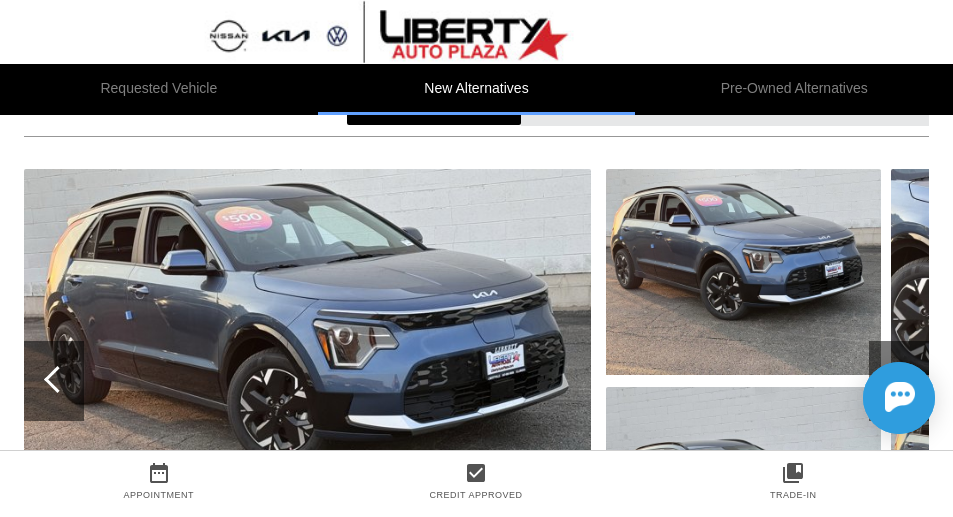 click on "Welcome! Get a Trade-In Estimate 1/4 Get a trade-in value Enter the details of your car to help us estimate its value. Year Select... Next Chat Assistance Initial Toast" at bounding box center [863, 344] 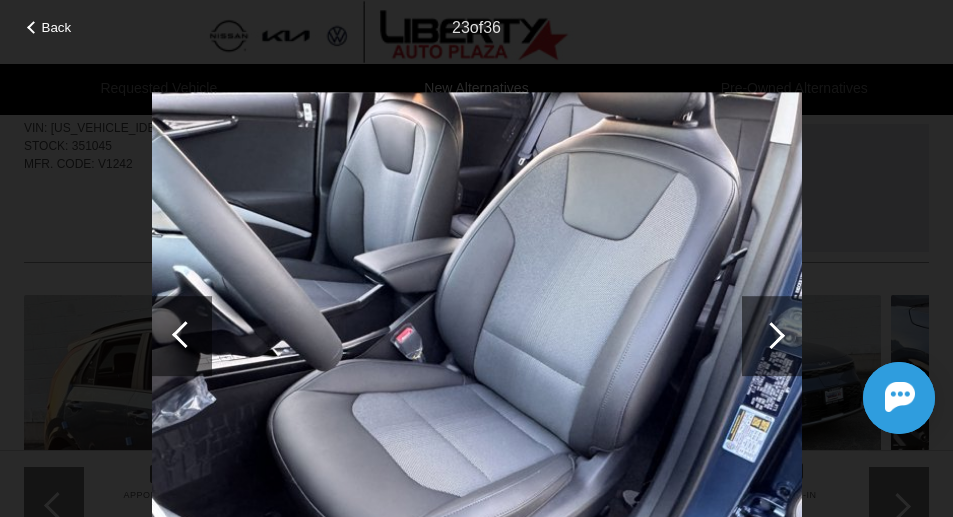 scroll, scrollTop: 0, scrollLeft: 0, axis: both 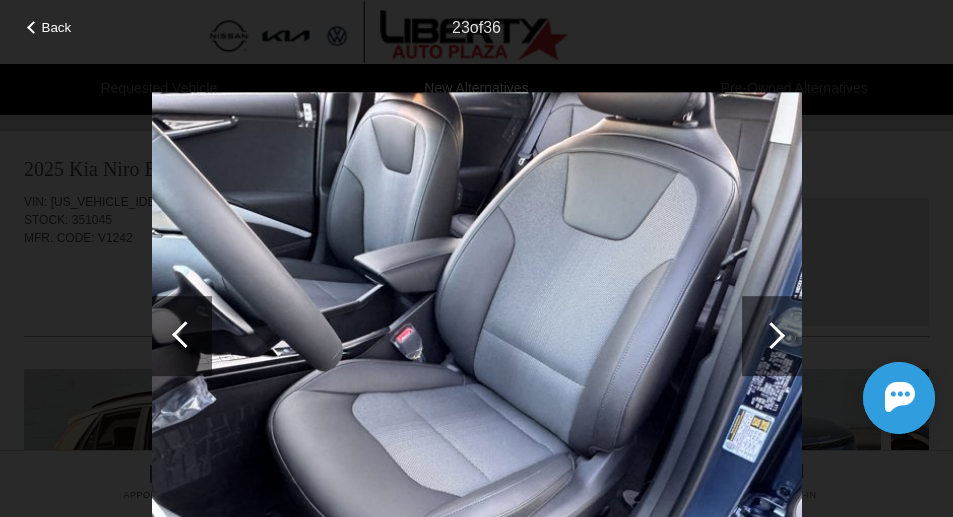 click at bounding box center [477, 336] 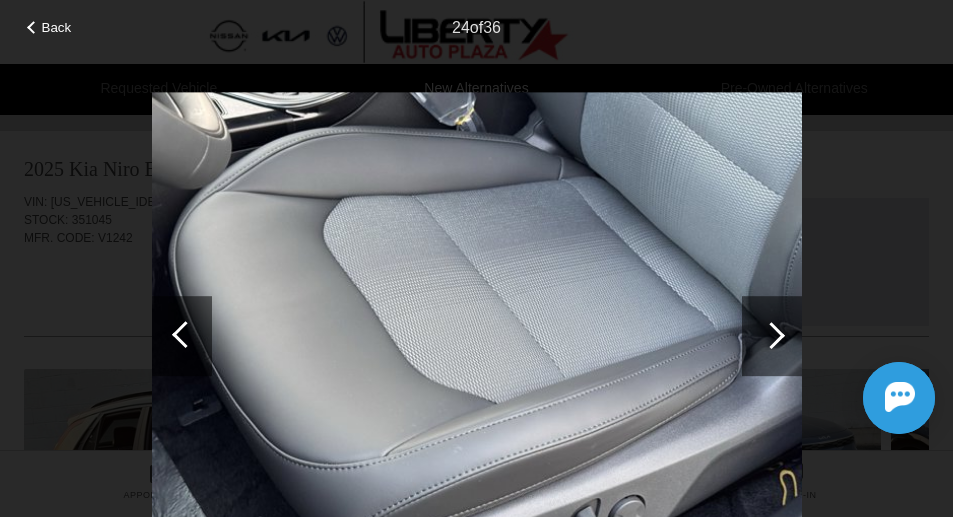 click at bounding box center [771, 335] 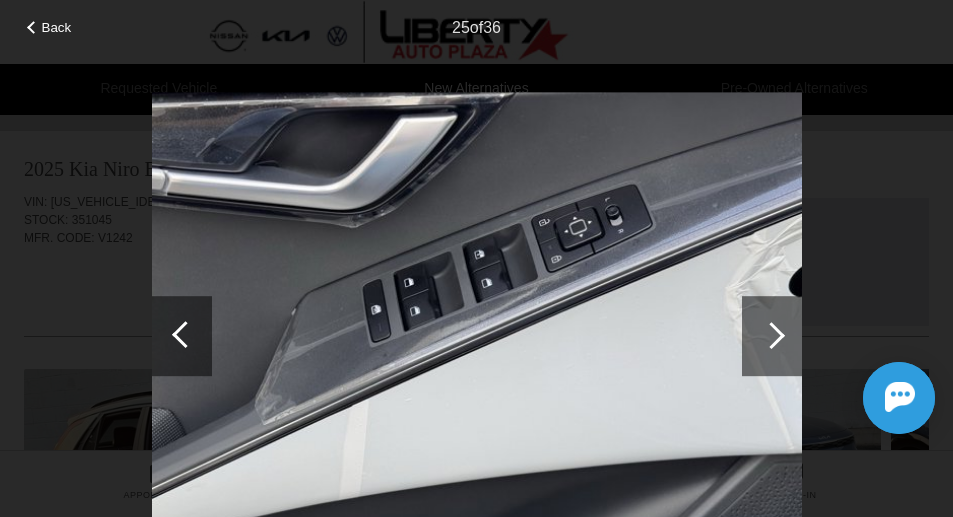 click at bounding box center [771, 335] 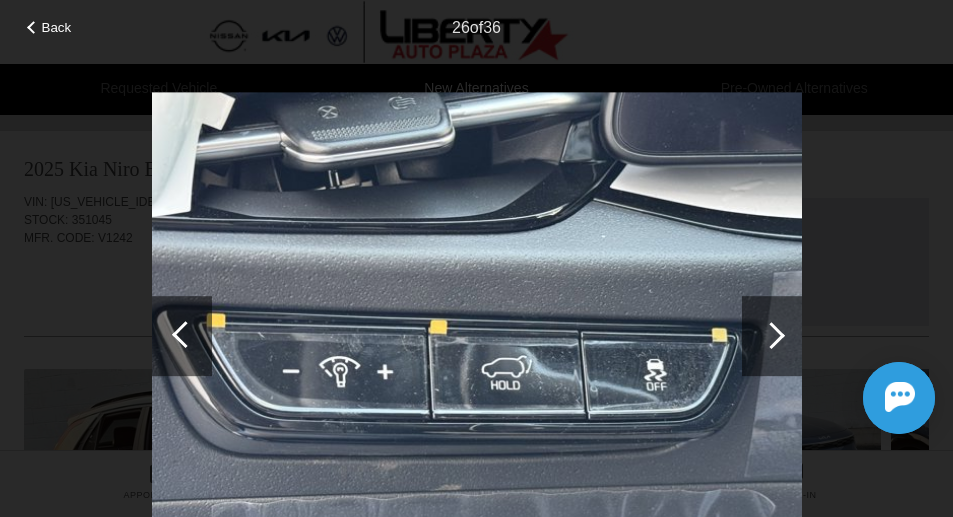 click at bounding box center [771, 335] 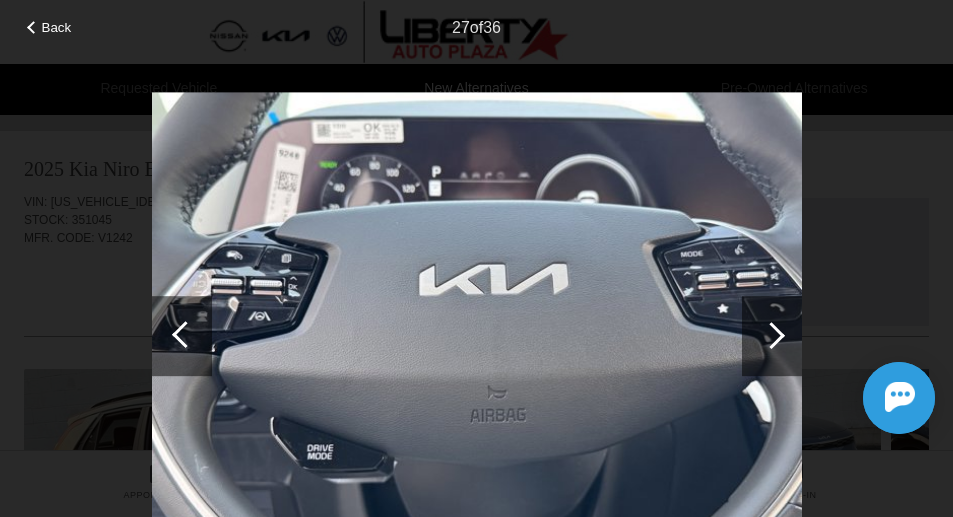 click at bounding box center (771, 335) 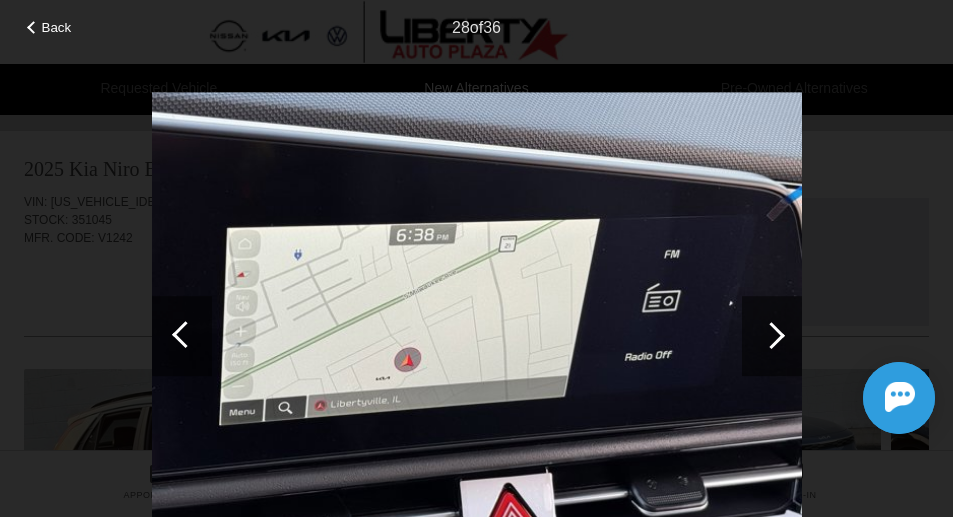 click at bounding box center (771, 335) 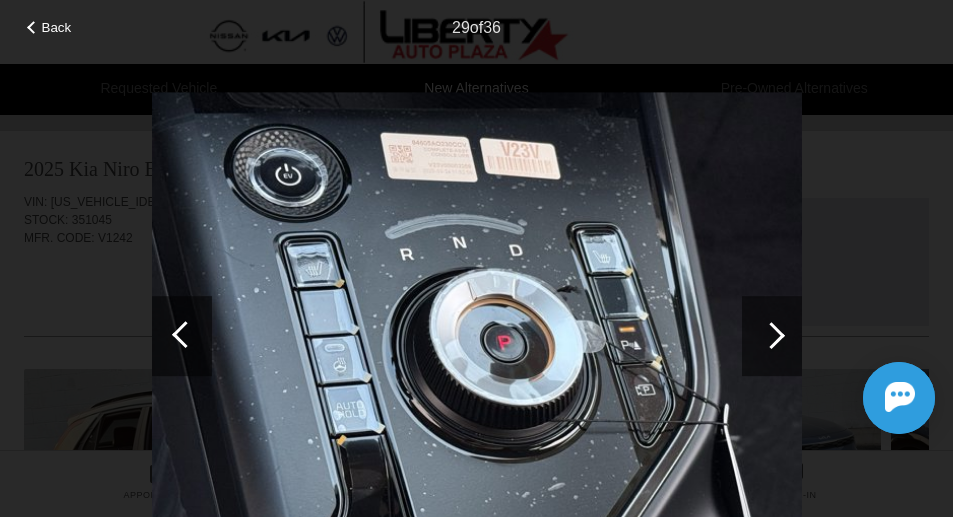 click at bounding box center (771, 335) 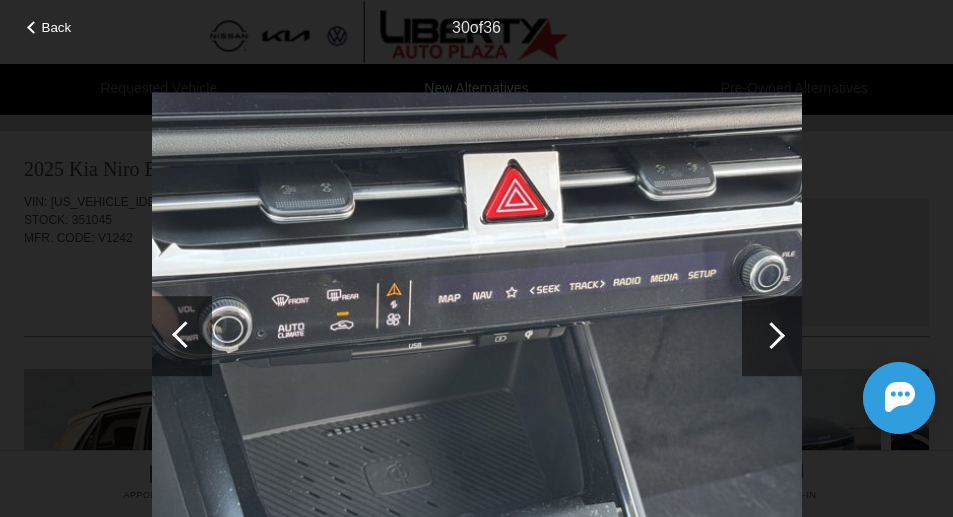 click at bounding box center (771, 335) 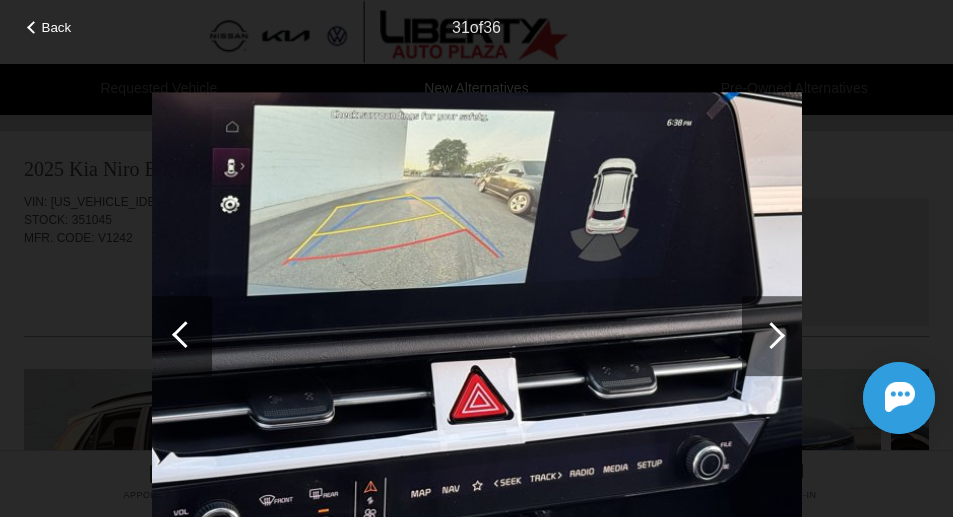 click at bounding box center (771, 335) 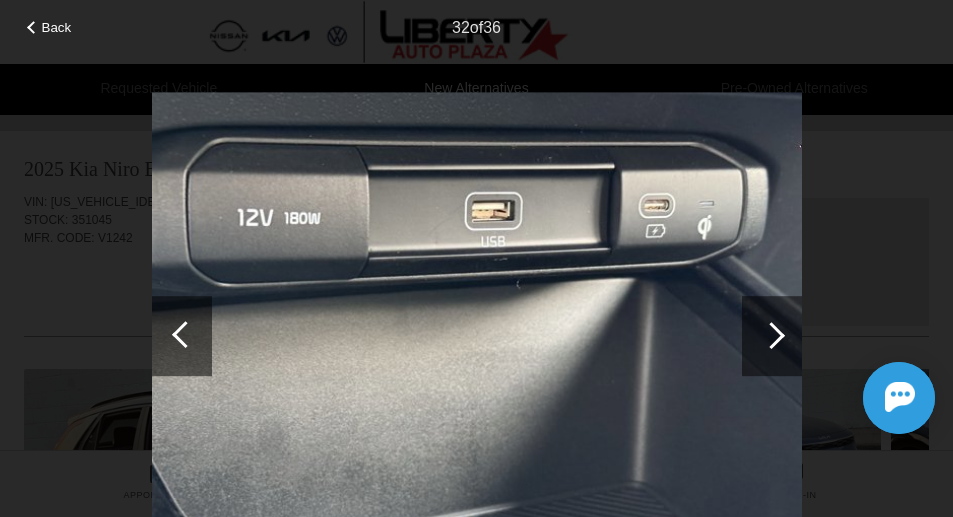 click at bounding box center (771, 335) 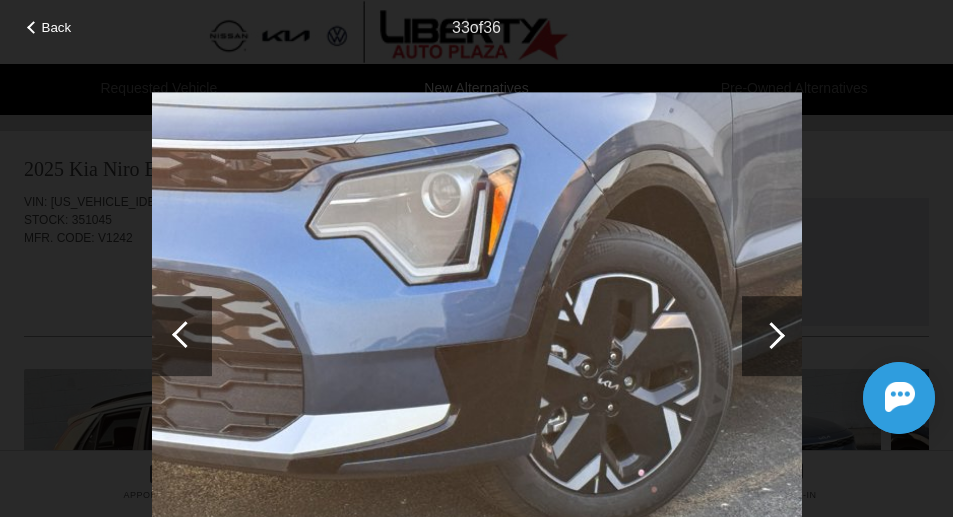 click on "Back
33  of  36" at bounding box center [476, 258] 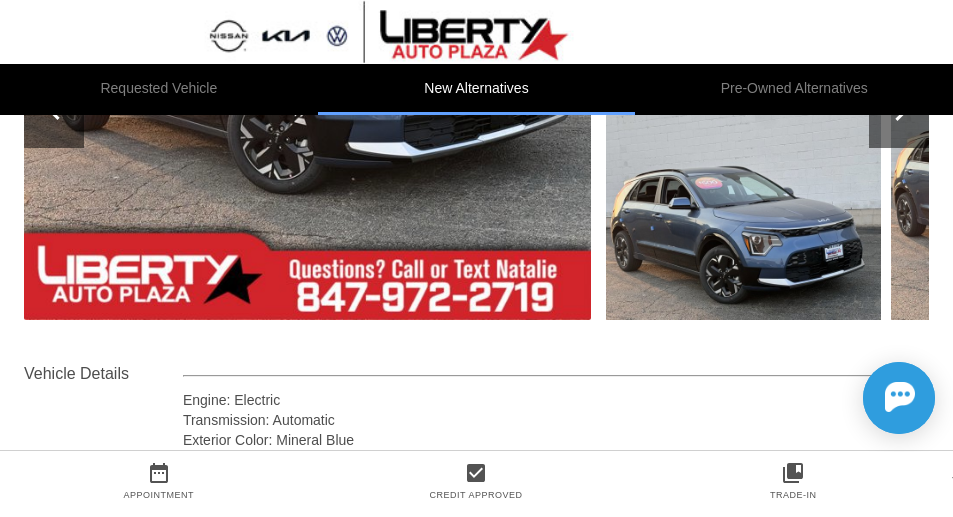 scroll, scrollTop: 0, scrollLeft: 0, axis: both 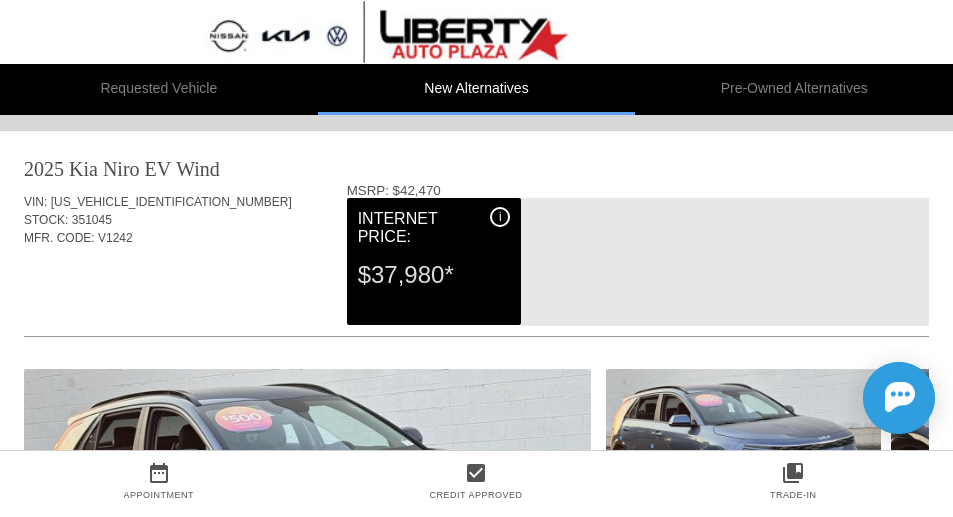 click on "Requested Vehicle" at bounding box center (159, 89) 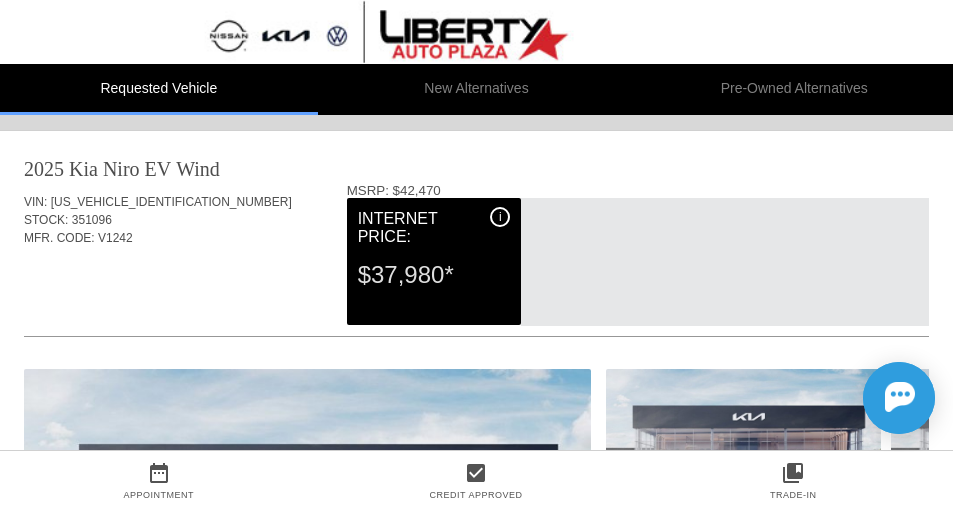 scroll, scrollTop: 400, scrollLeft: 0, axis: vertical 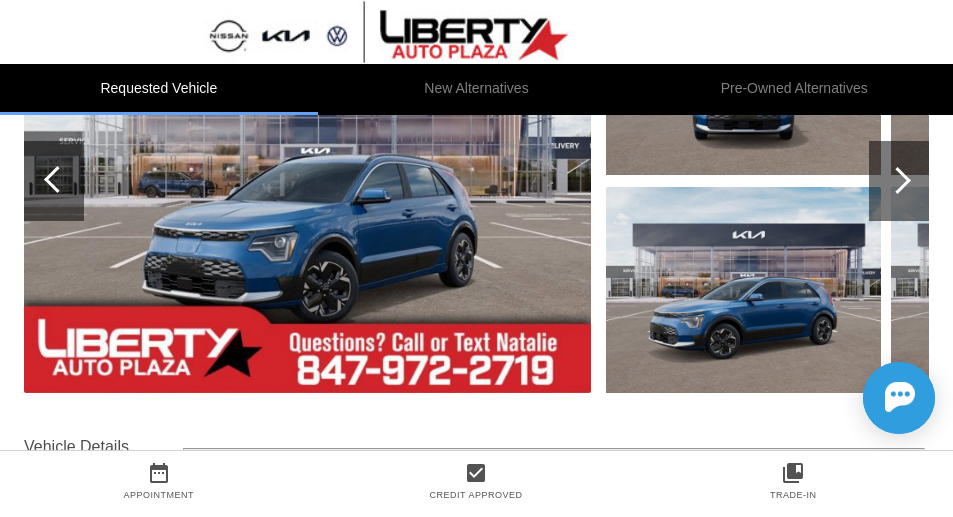 click at bounding box center (899, 181) 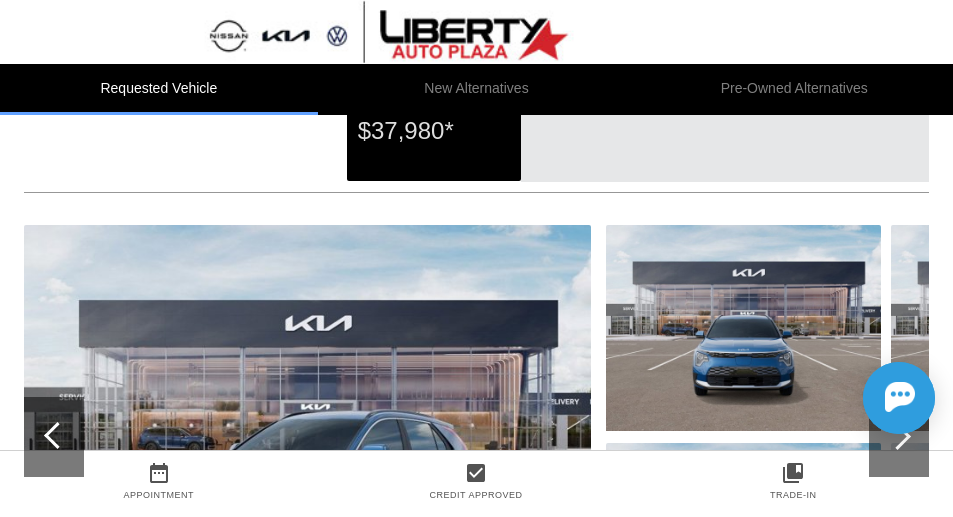 scroll, scrollTop: 0, scrollLeft: 0, axis: both 